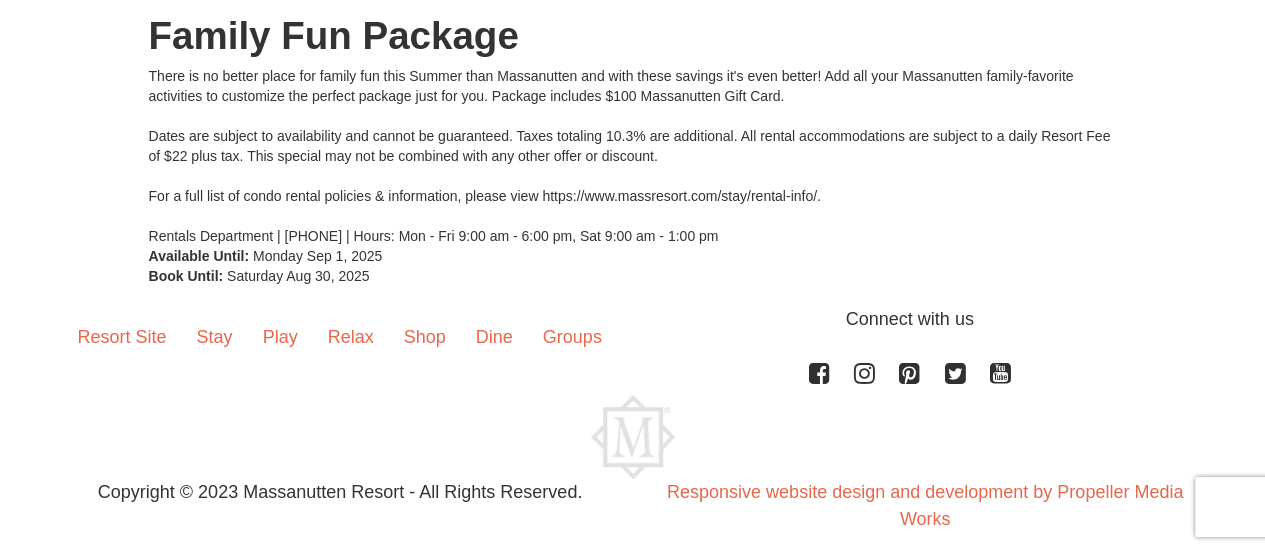 scroll, scrollTop: 278, scrollLeft: 0, axis: vertical 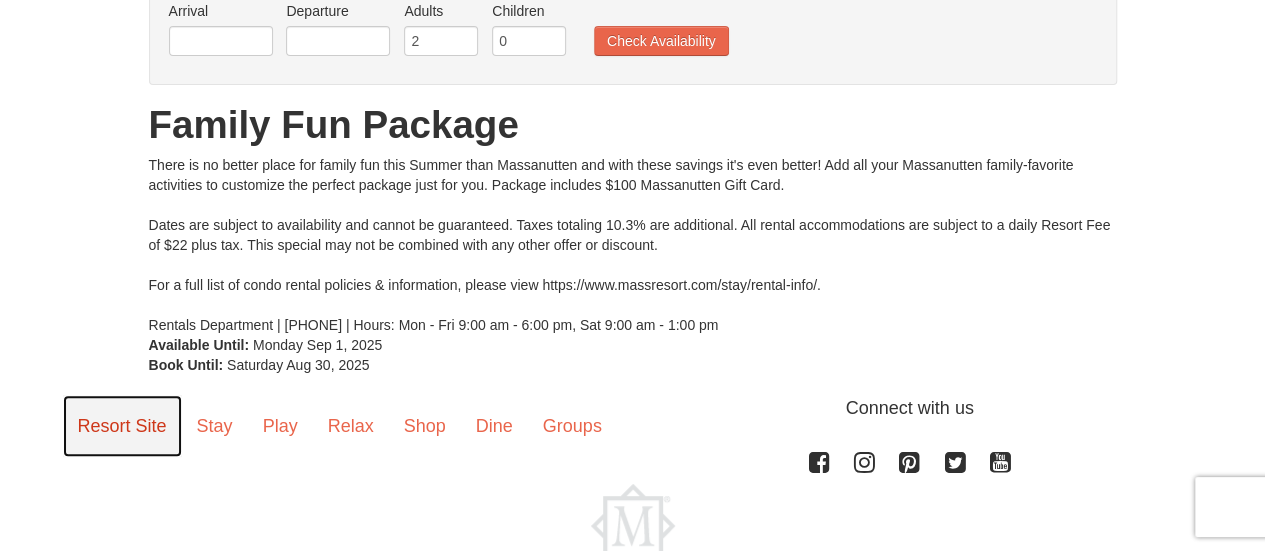 click on "Resort Site" at bounding box center [122, 426] 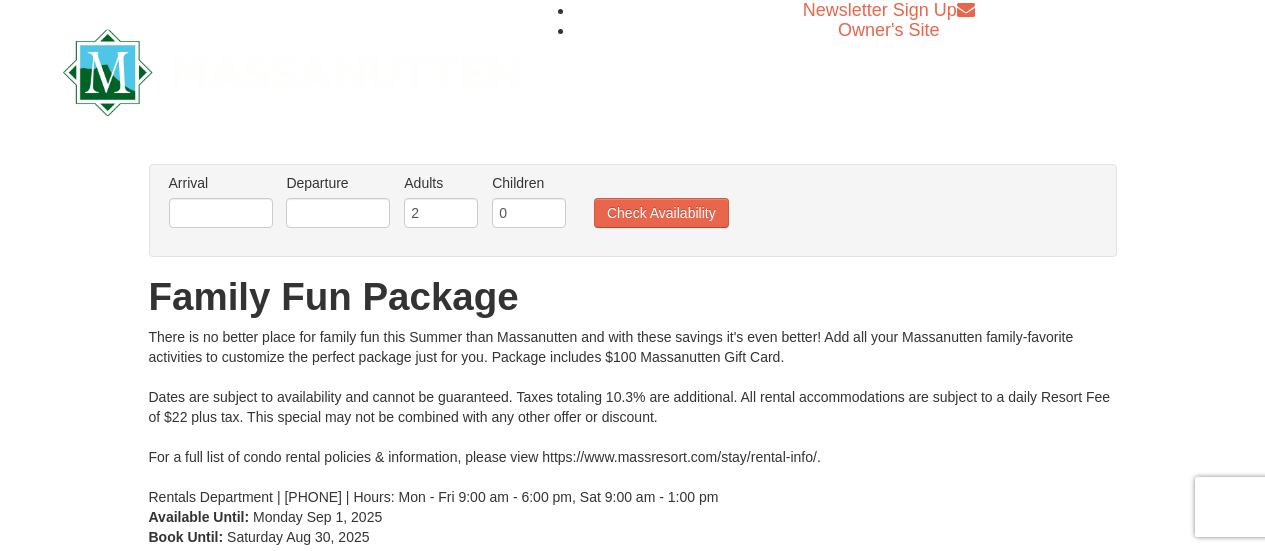 scroll, scrollTop: 0, scrollLeft: 0, axis: both 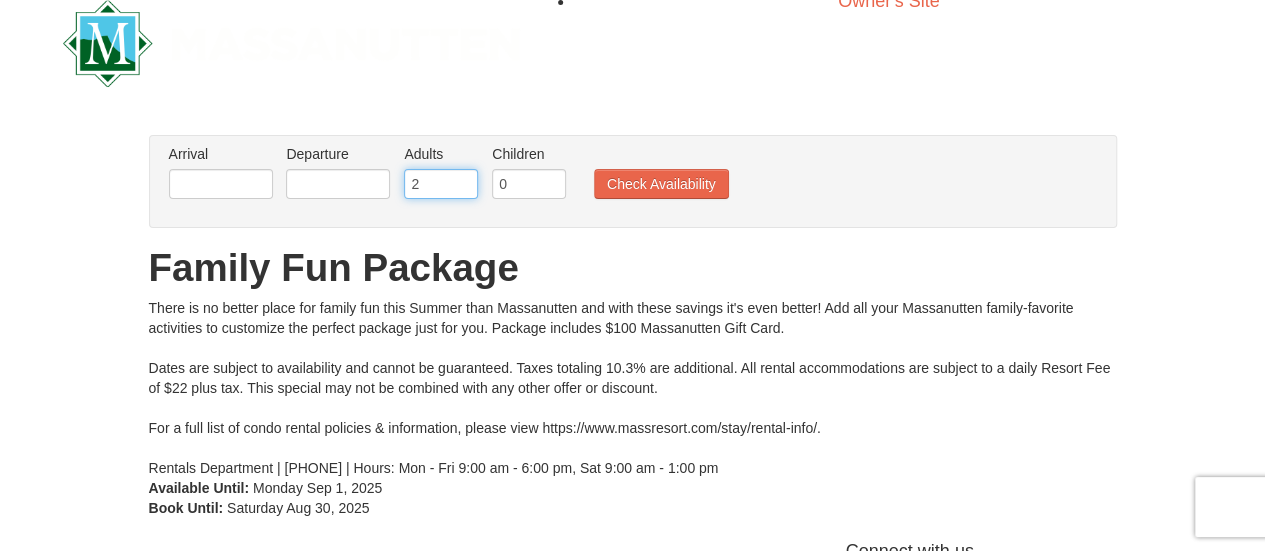 click on "2" at bounding box center (441, 184) 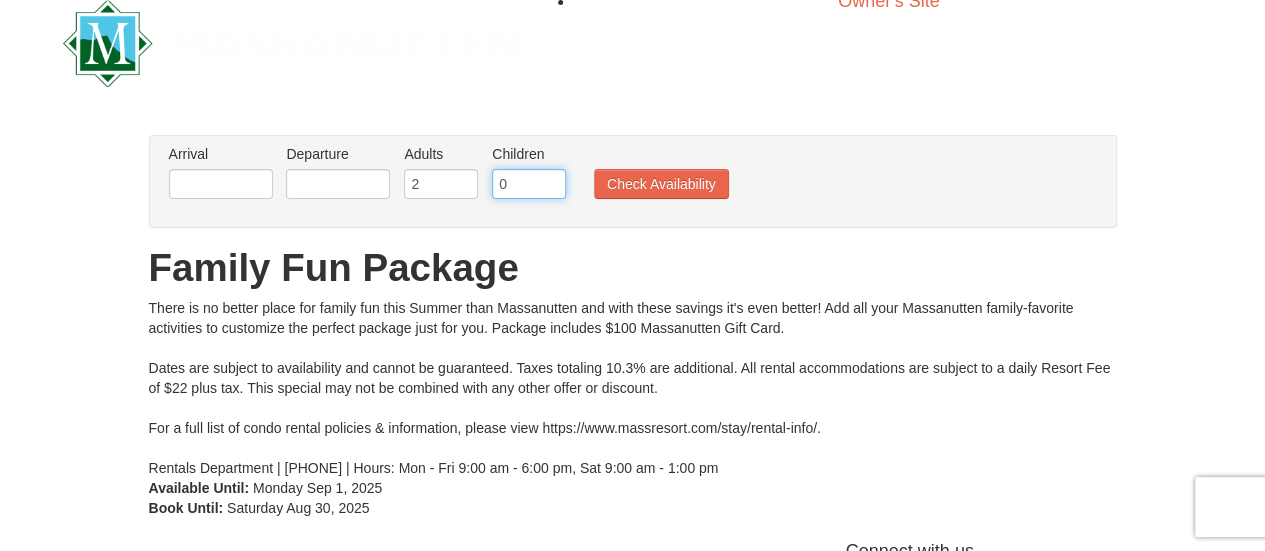 click on "0" at bounding box center (529, 184) 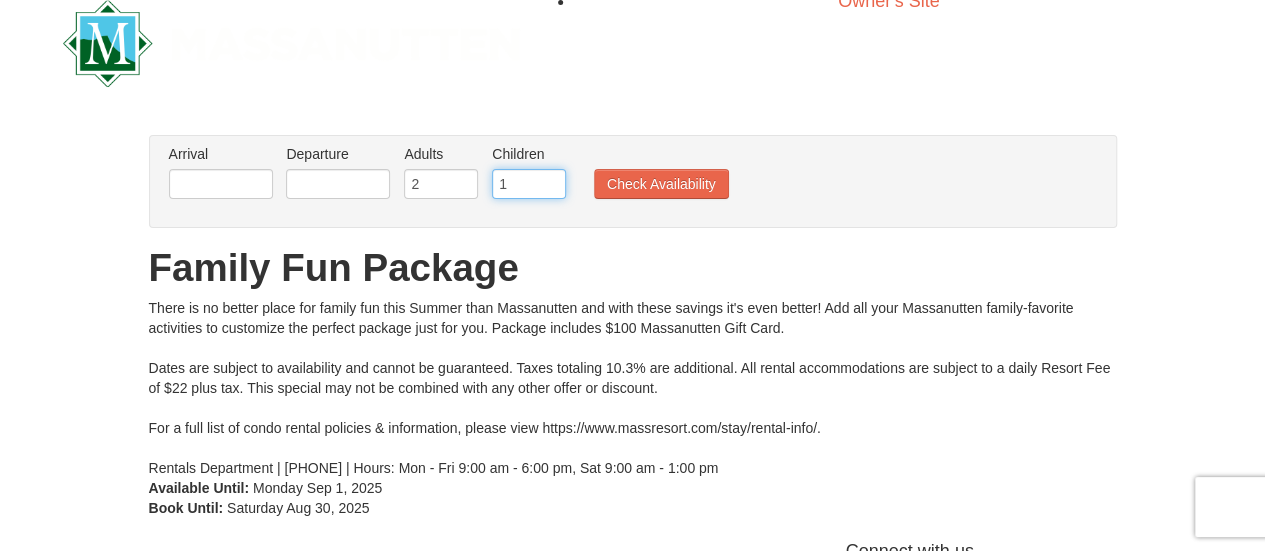 click on "1" at bounding box center (529, 184) 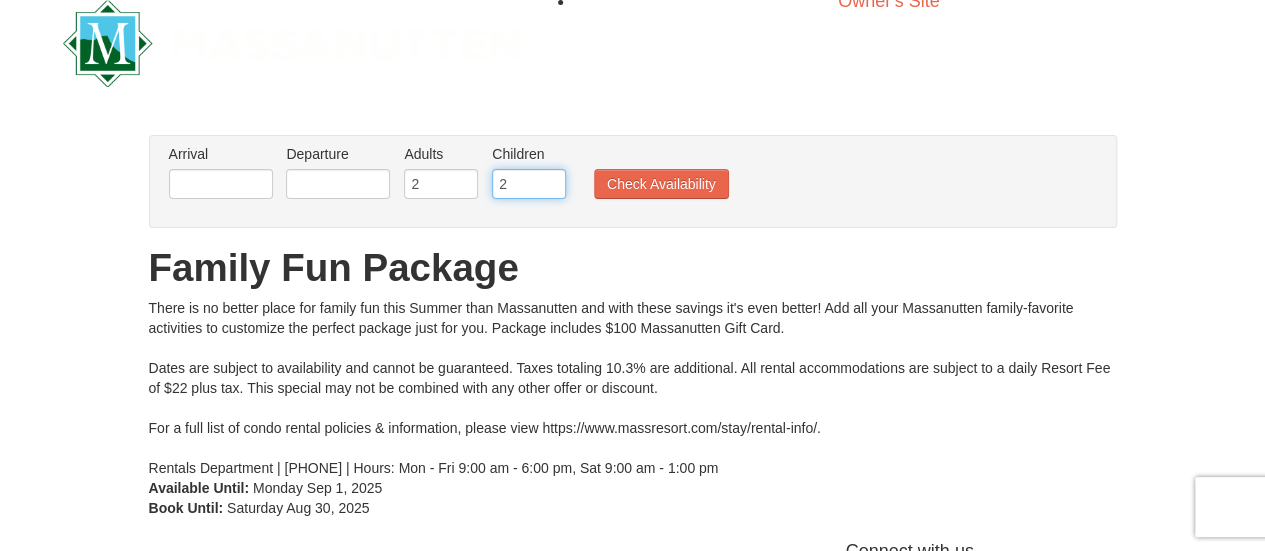 type on "2" 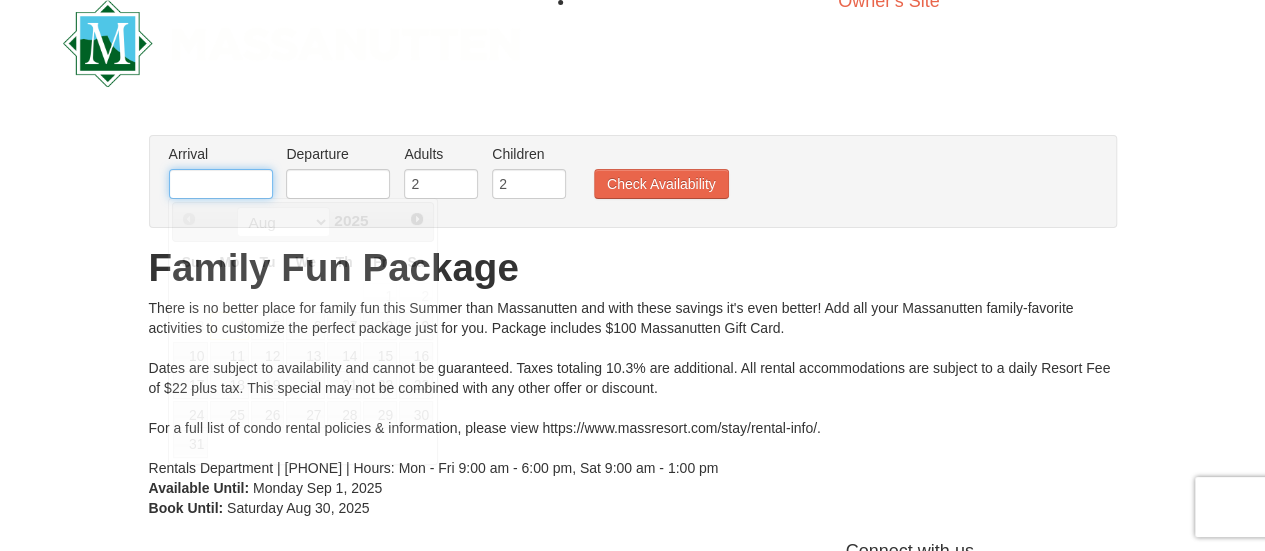 click at bounding box center [221, 184] 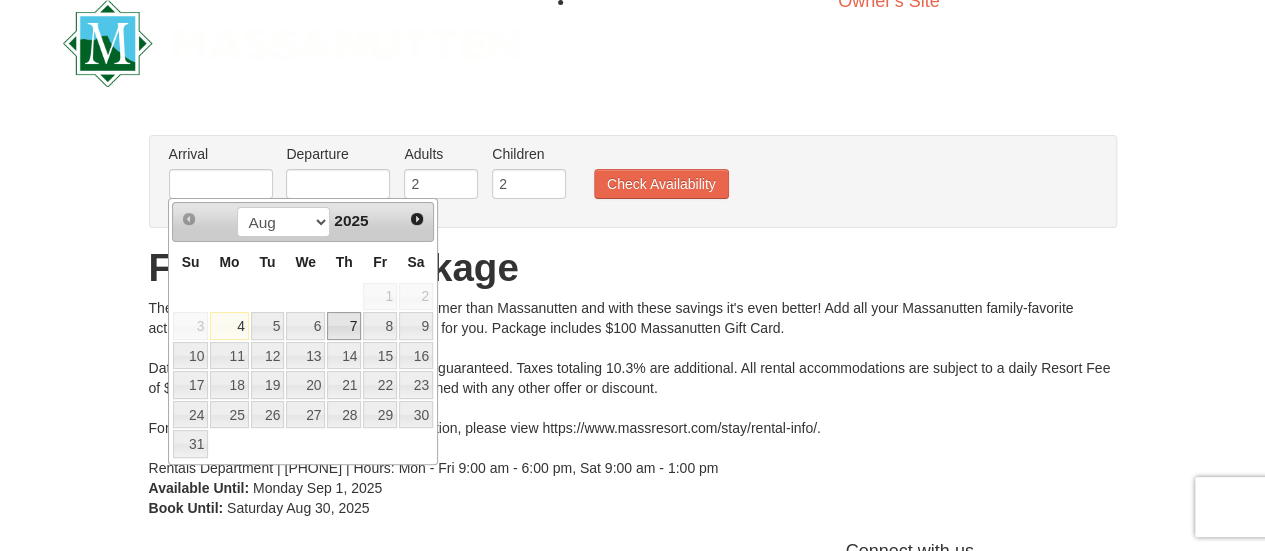 click on "7" at bounding box center [344, 326] 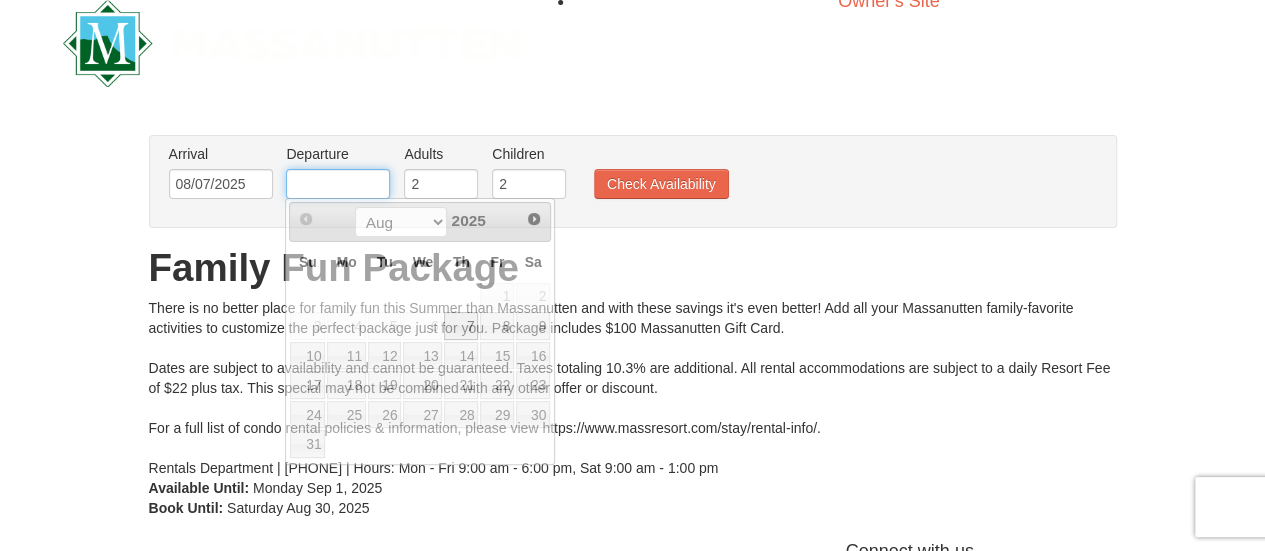 click at bounding box center [338, 184] 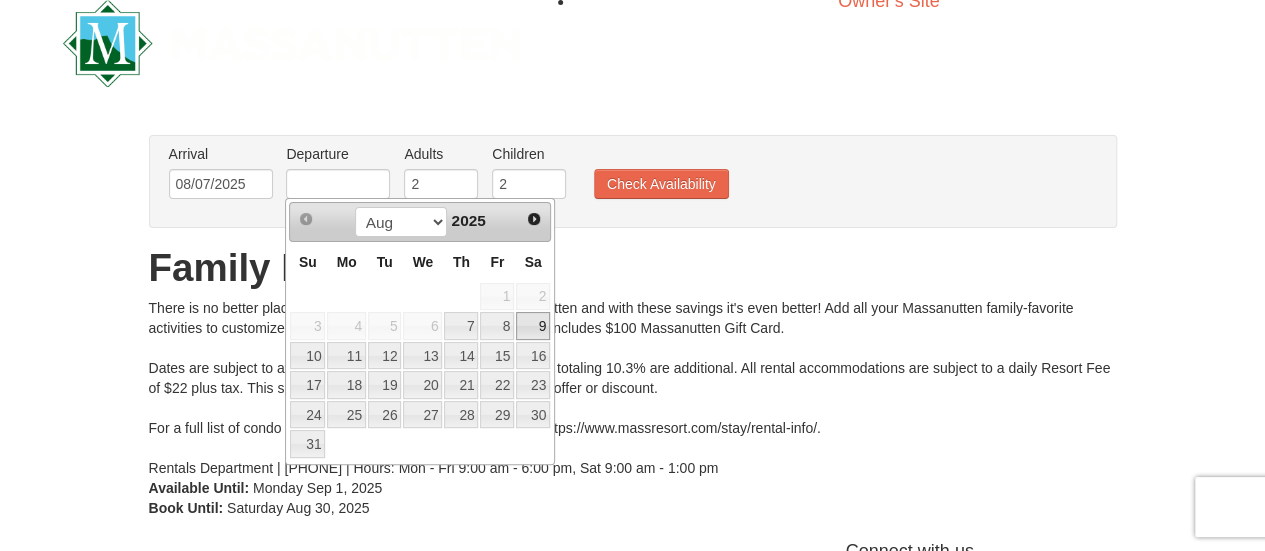 click on "9" at bounding box center [533, 326] 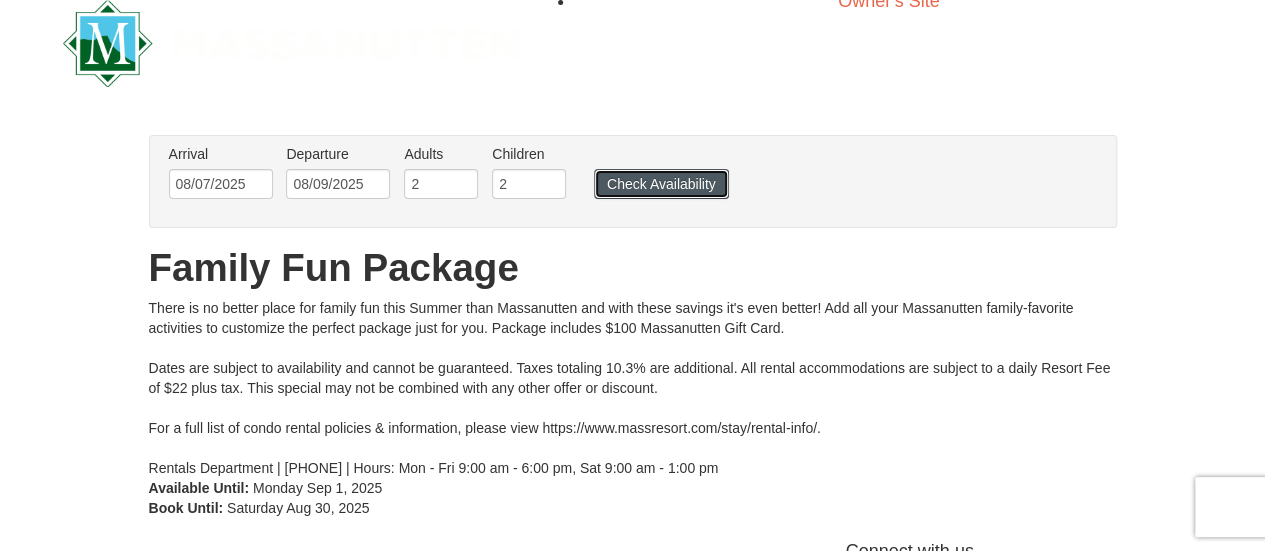 click on "Check Availability" at bounding box center [661, 184] 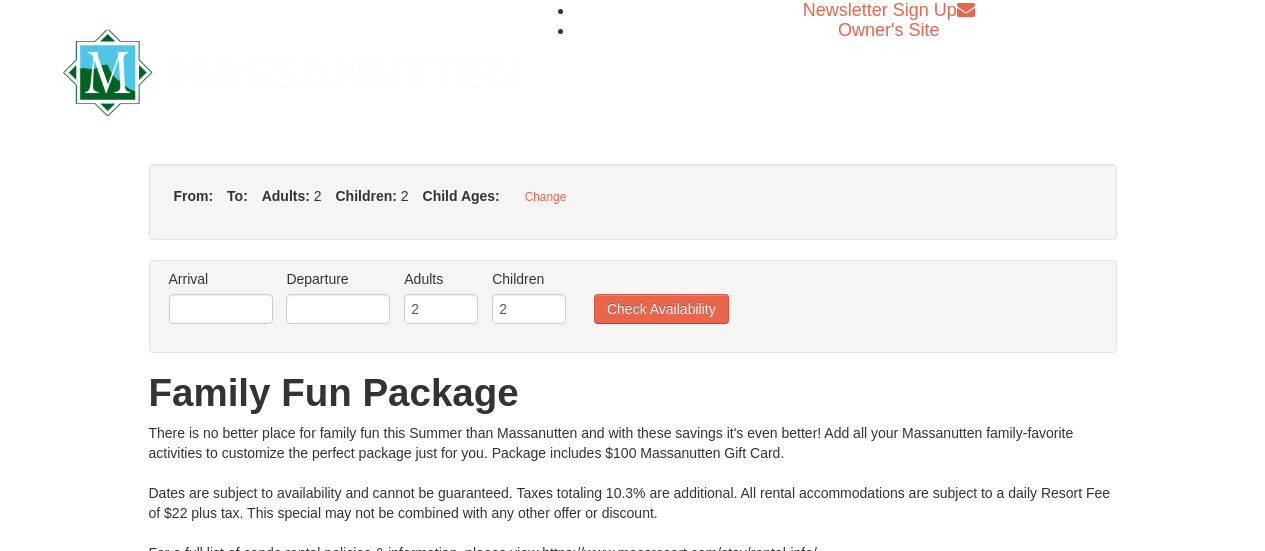 type on "08/07/2025" 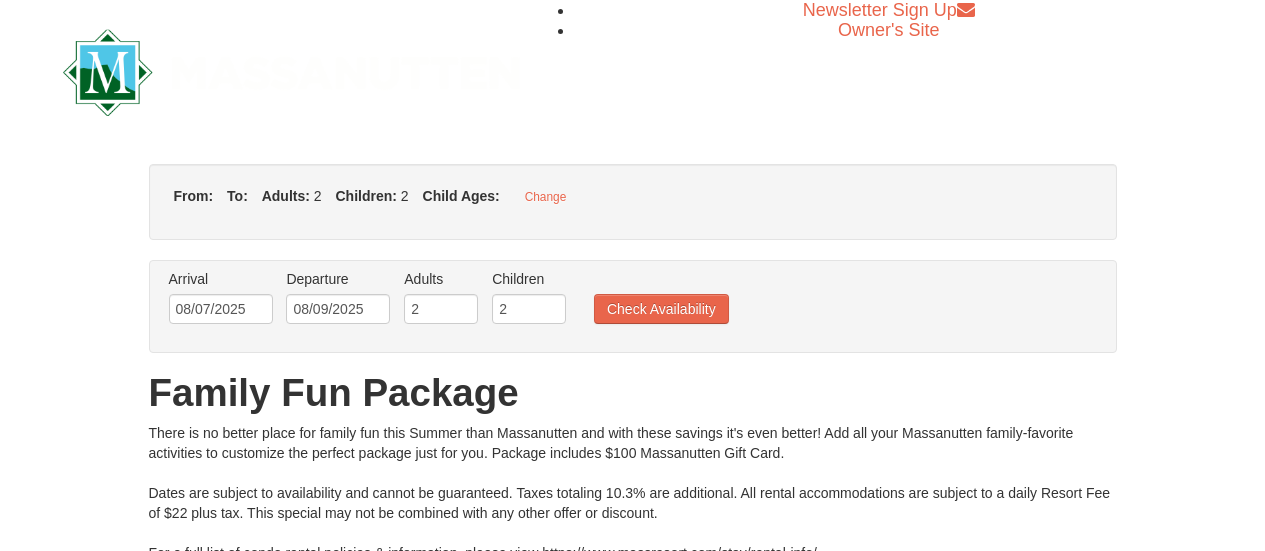 scroll, scrollTop: 0, scrollLeft: 0, axis: both 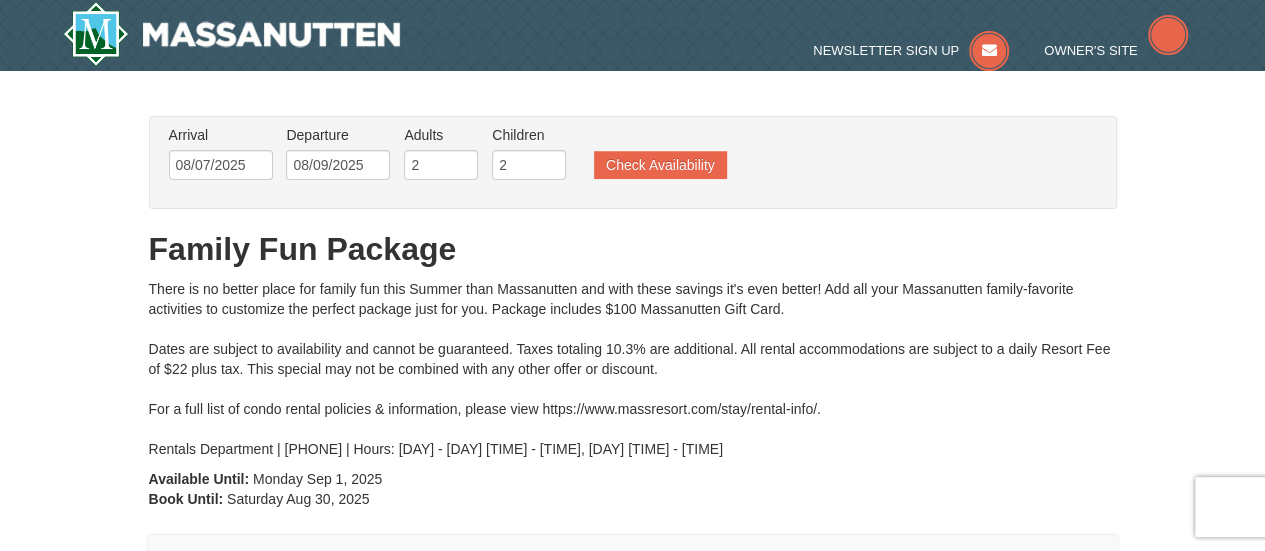 type on "08/07/2025" 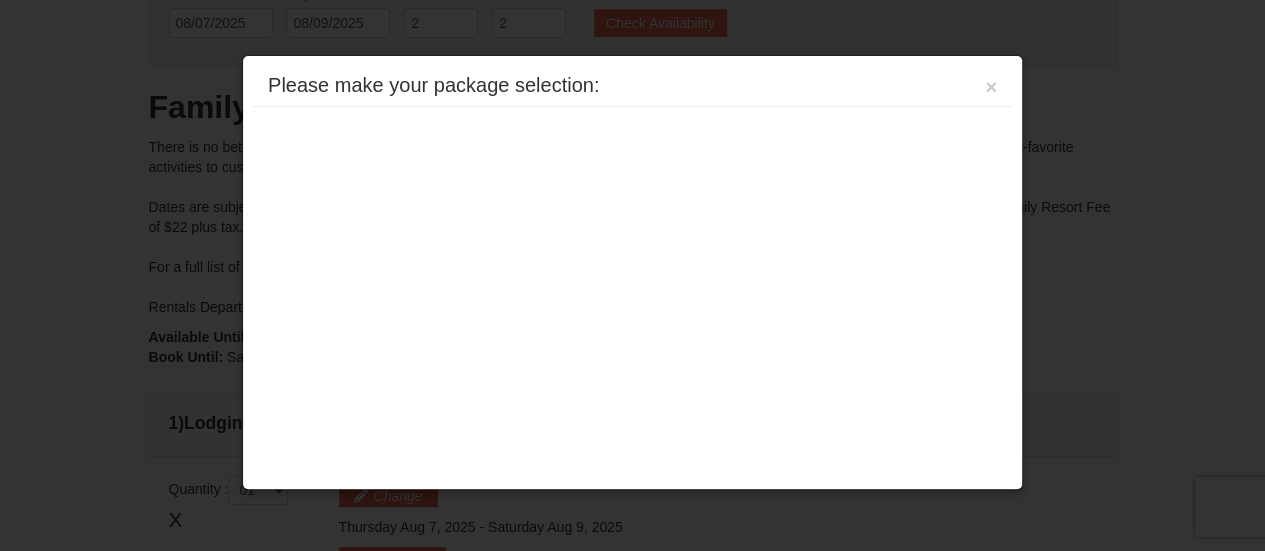 scroll, scrollTop: 610, scrollLeft: 0, axis: vertical 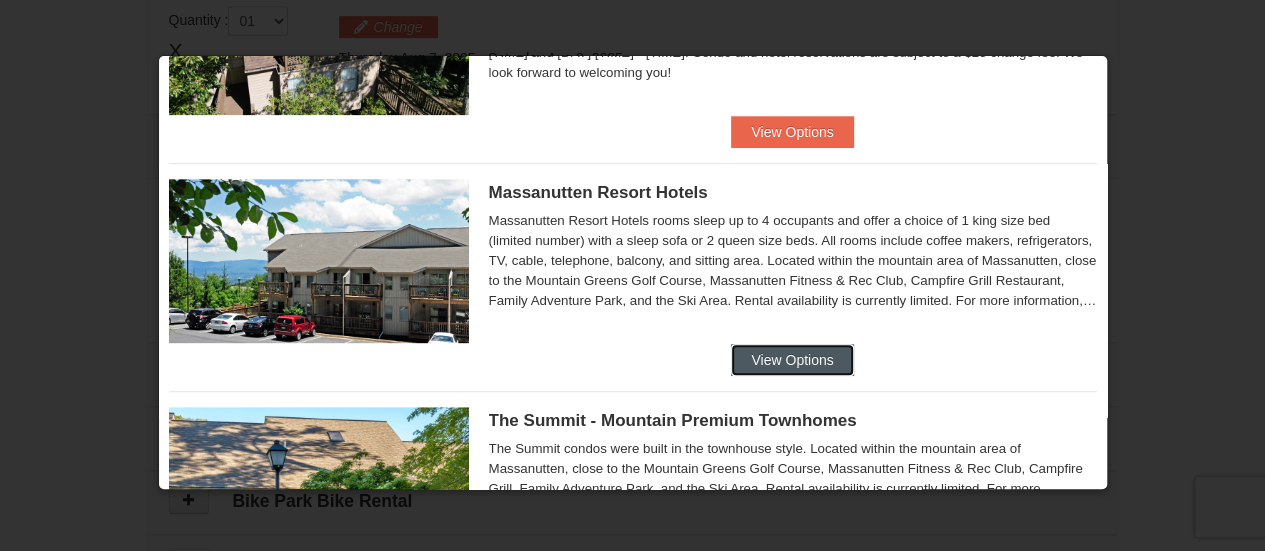 click on "View Options" at bounding box center (792, 360) 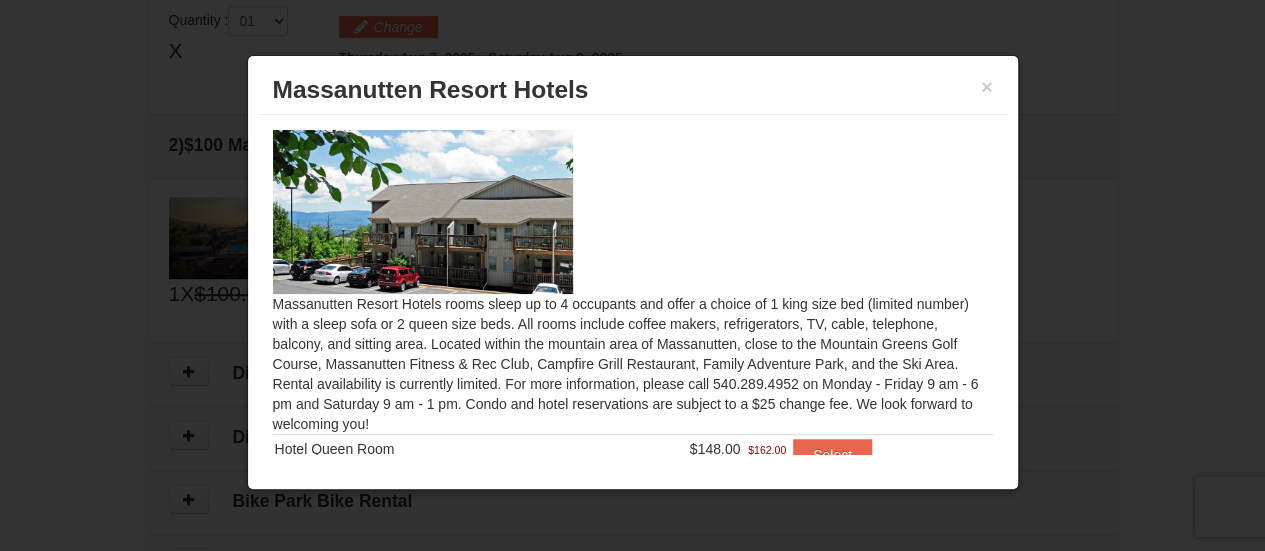 scroll, scrollTop: 55, scrollLeft: 0, axis: vertical 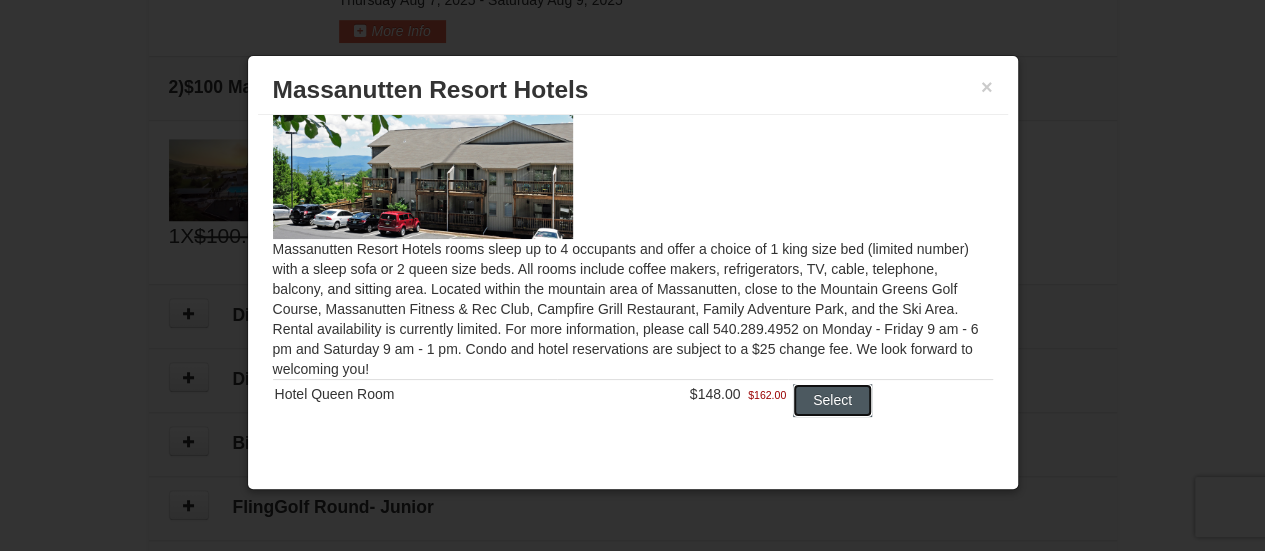 click on "Select" at bounding box center (832, 400) 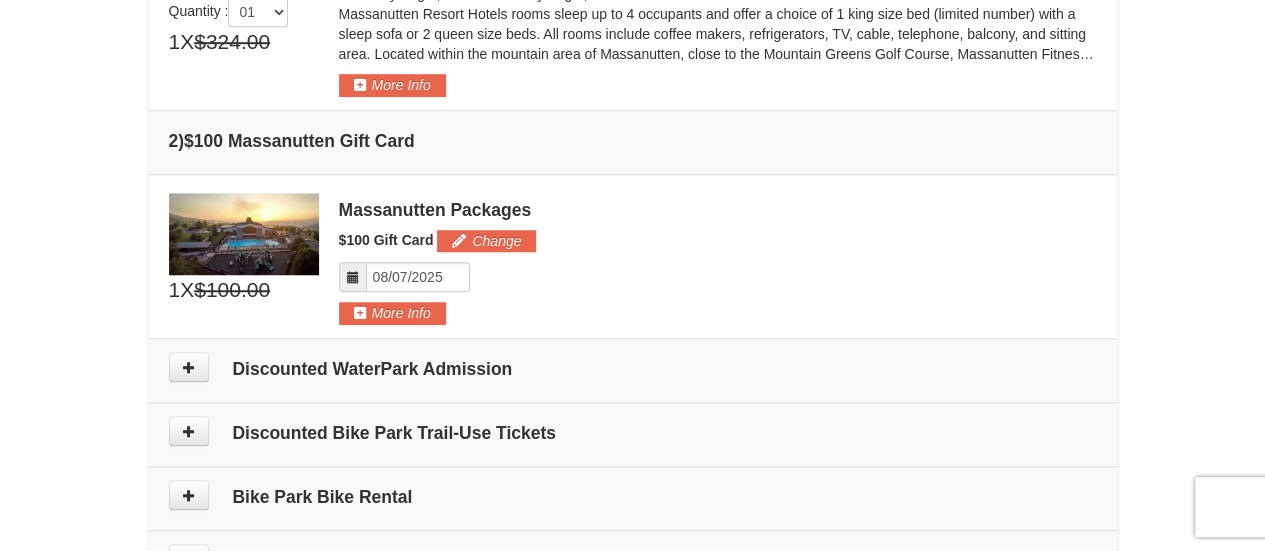 scroll, scrollTop: 696, scrollLeft: 0, axis: vertical 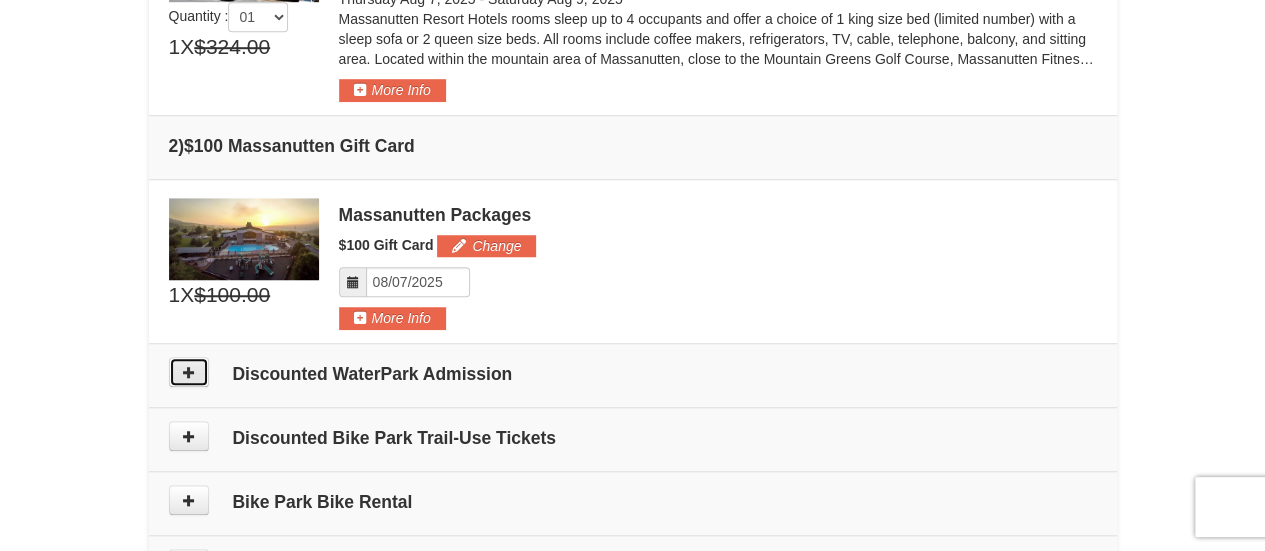 click at bounding box center (189, 372) 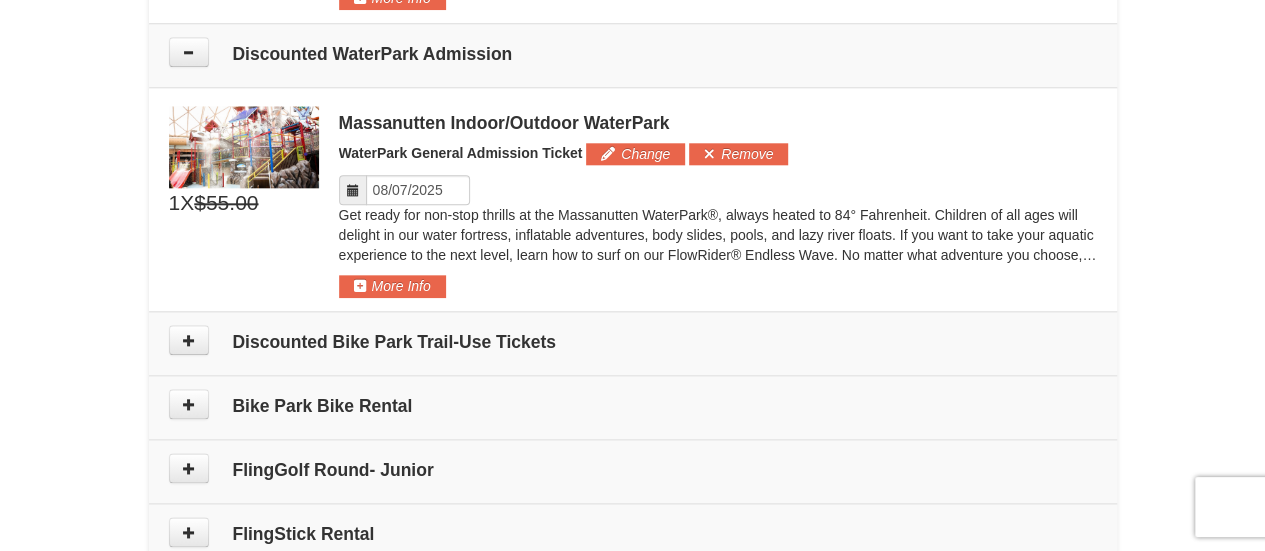 scroll, scrollTop: 1014, scrollLeft: 0, axis: vertical 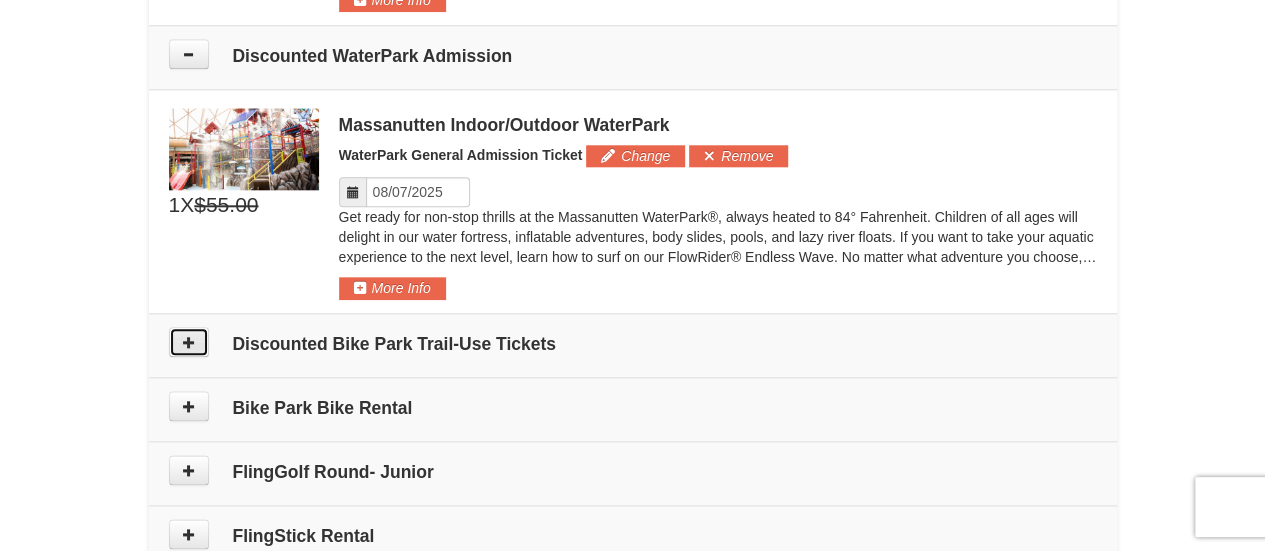 click at bounding box center (189, 342) 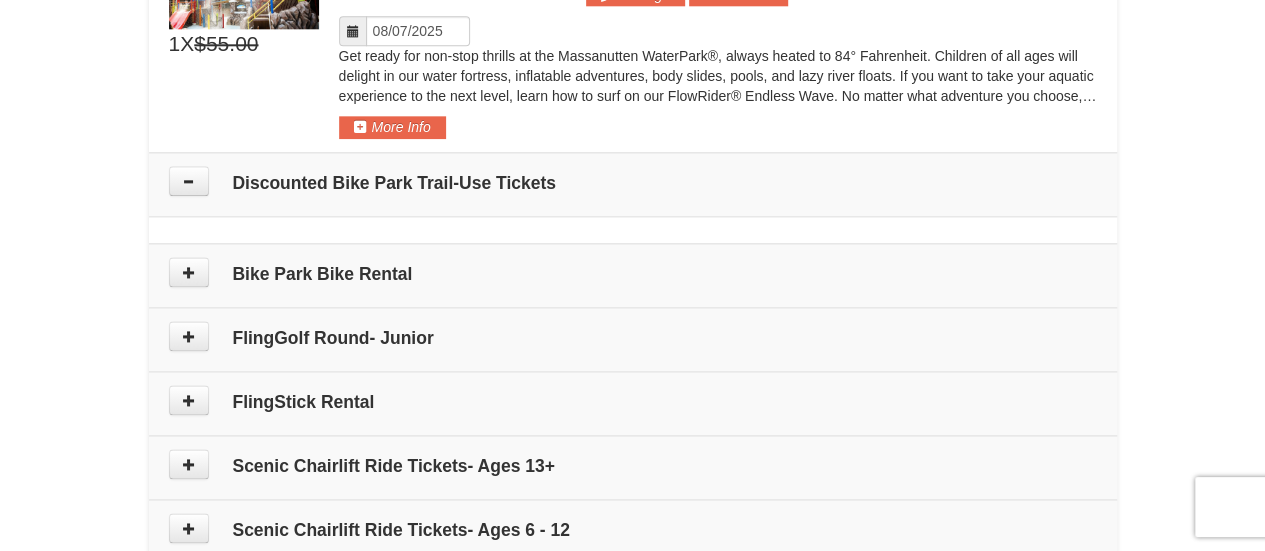 scroll, scrollTop: 1174, scrollLeft: 0, axis: vertical 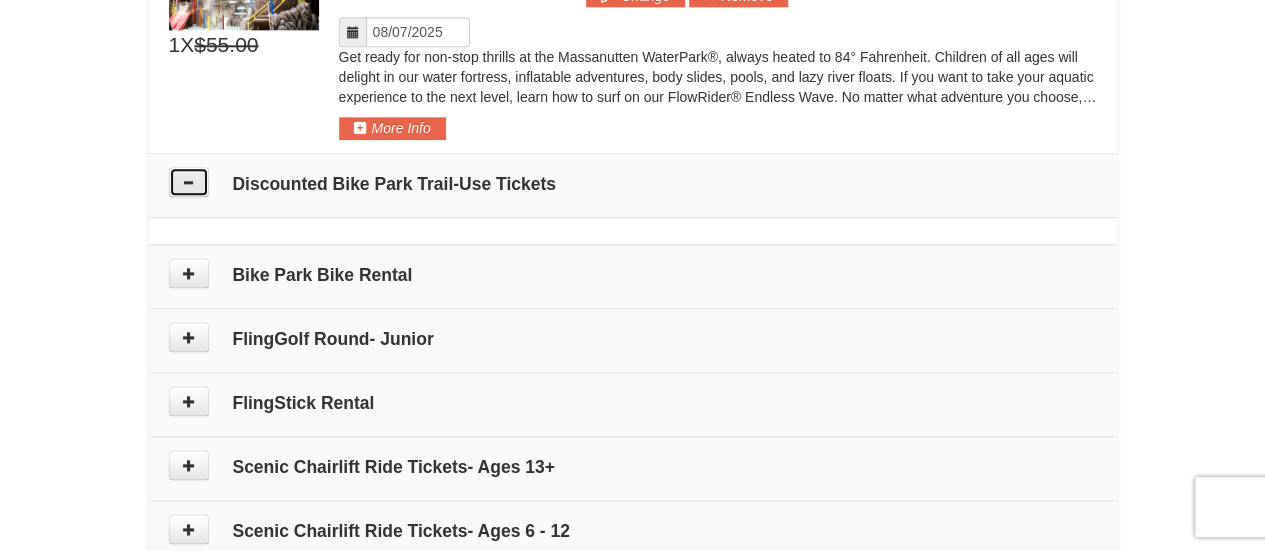 click at bounding box center [189, 182] 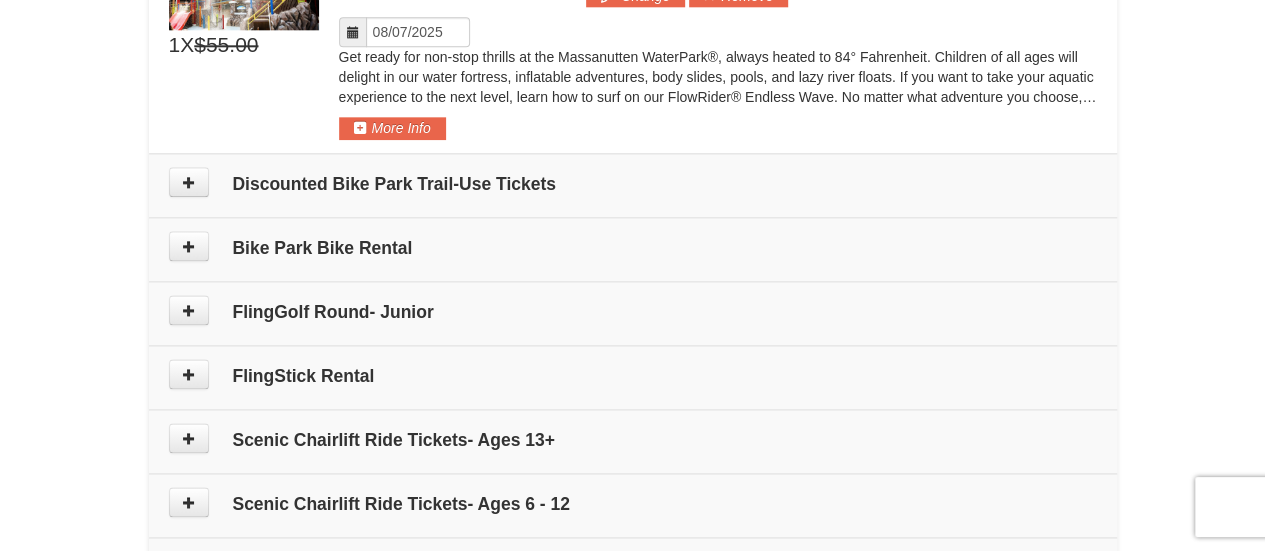 click on "Discounted Bike Park Trail-Use Tickets" at bounding box center [633, 184] 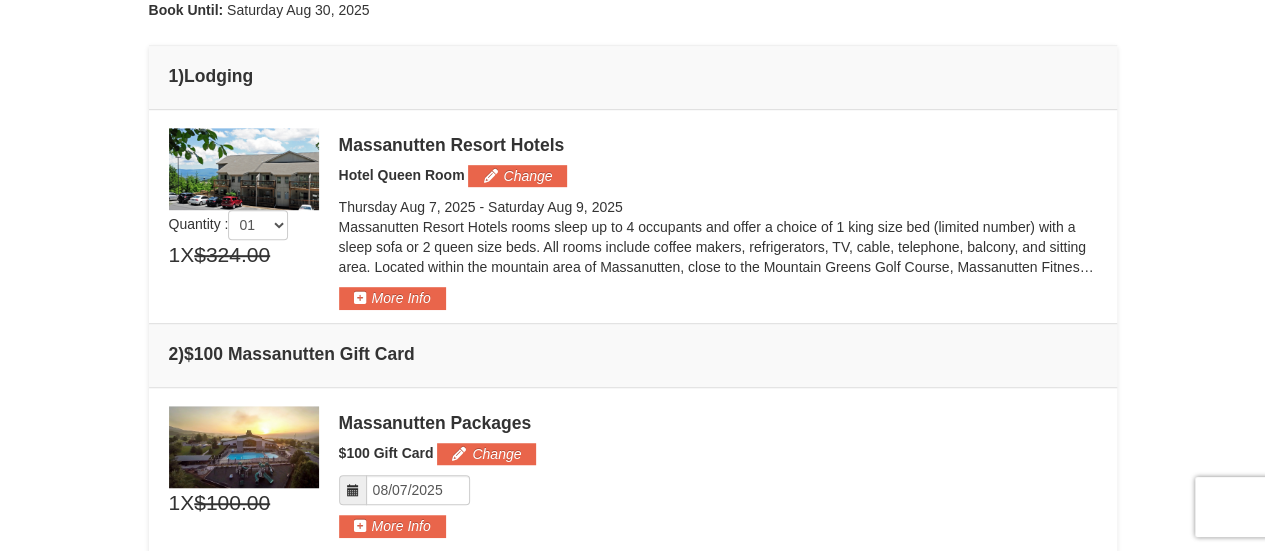 scroll, scrollTop: 489, scrollLeft: 0, axis: vertical 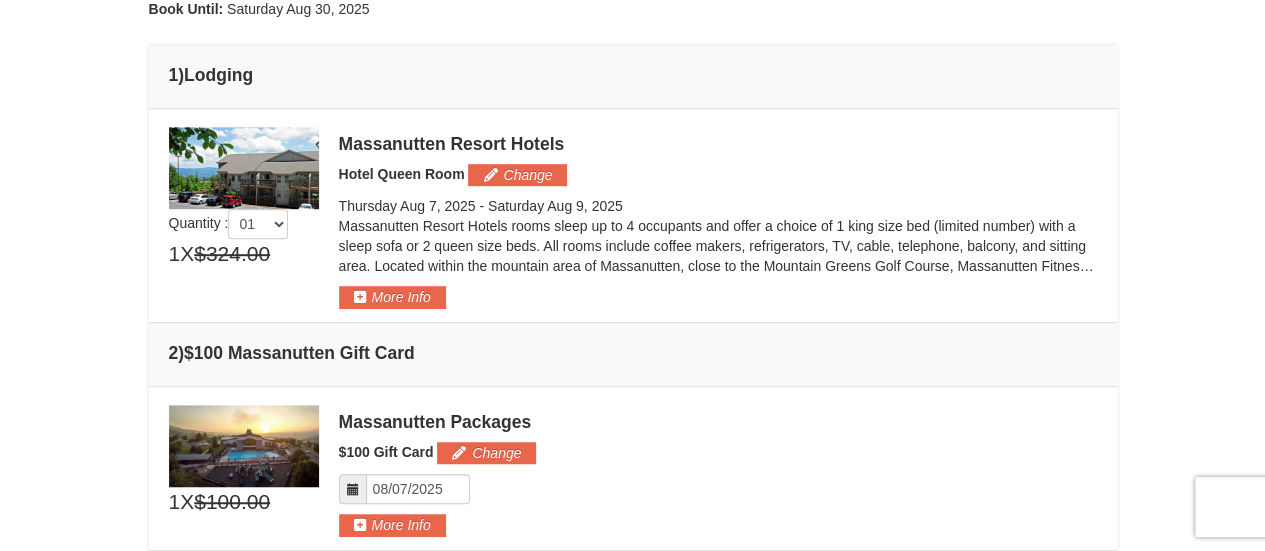 click at bounding box center (244, 168) 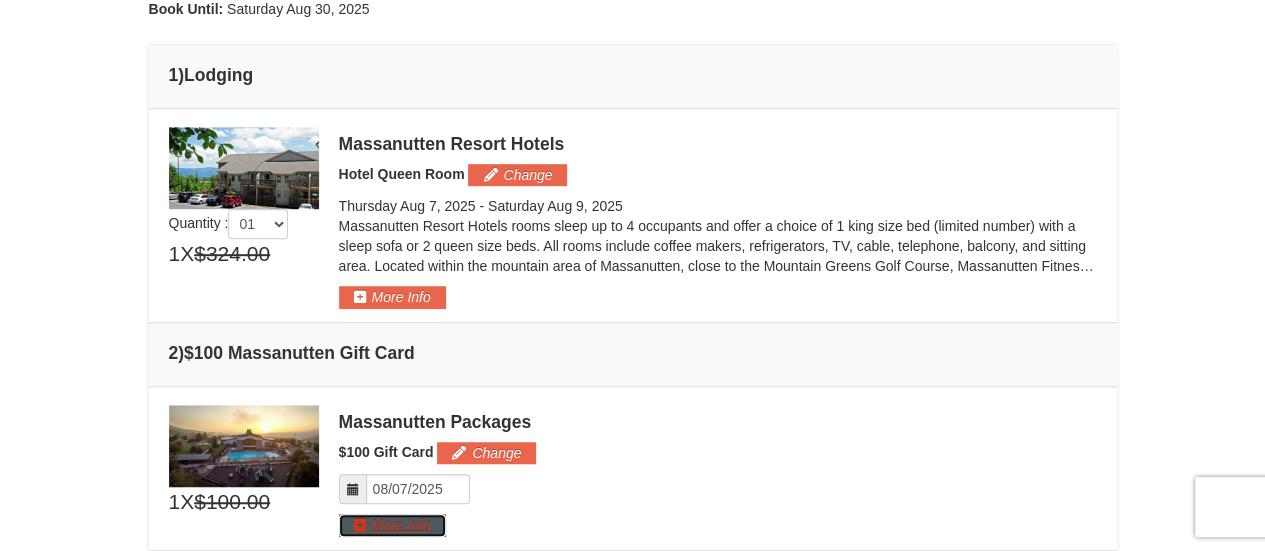 click on "More Info" at bounding box center [392, 525] 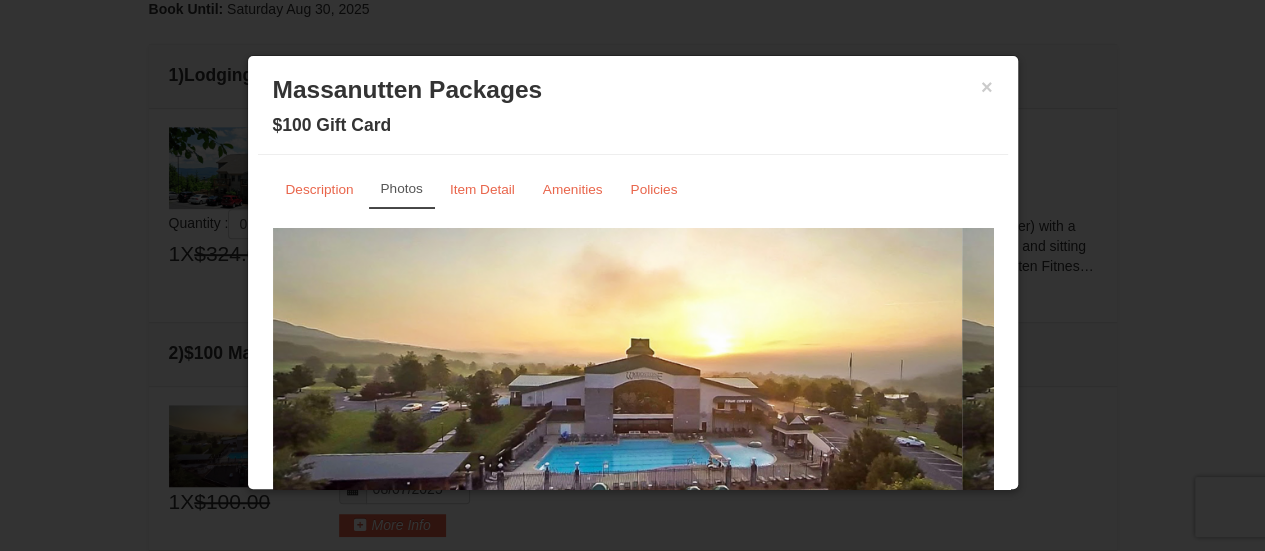 scroll, scrollTop: 124, scrollLeft: 0, axis: vertical 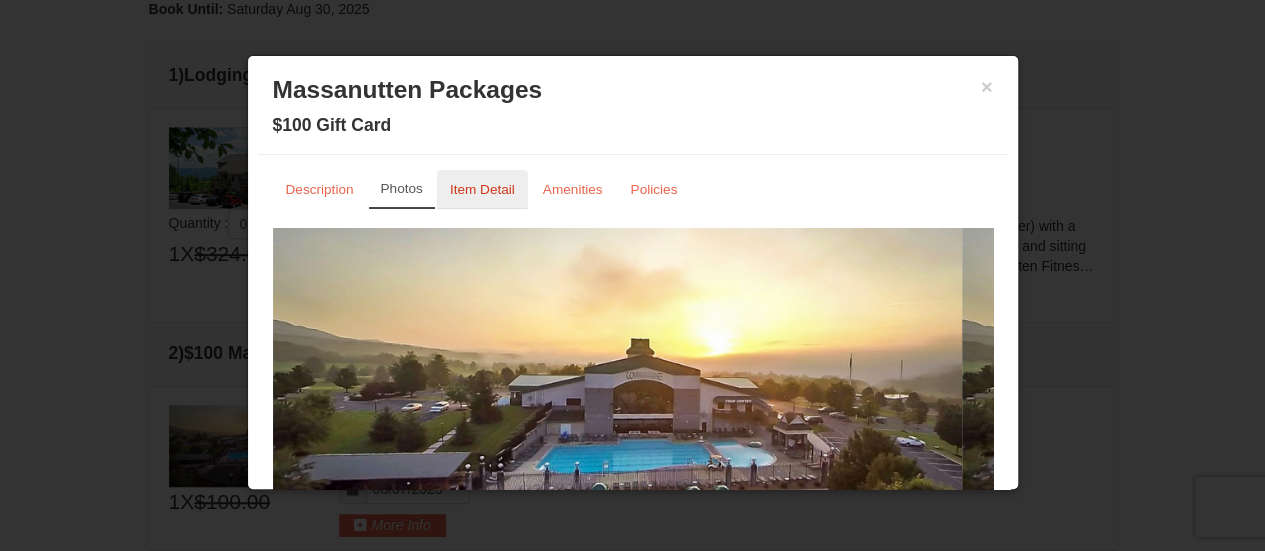 click on "Item Detail" at bounding box center (482, 189) 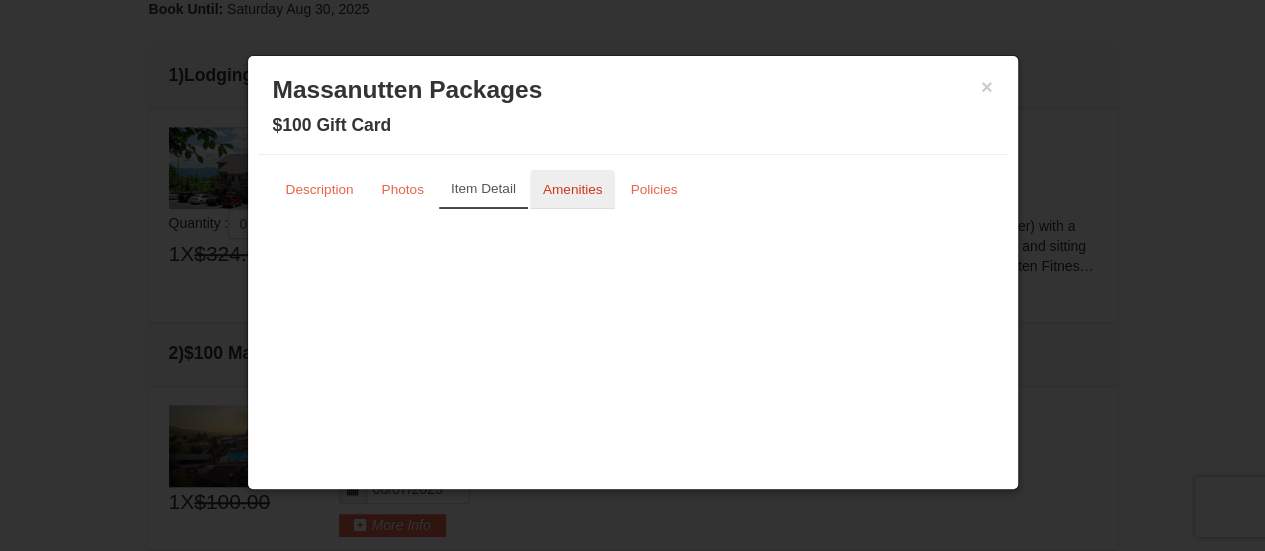 click on "Amenities" at bounding box center (573, 189) 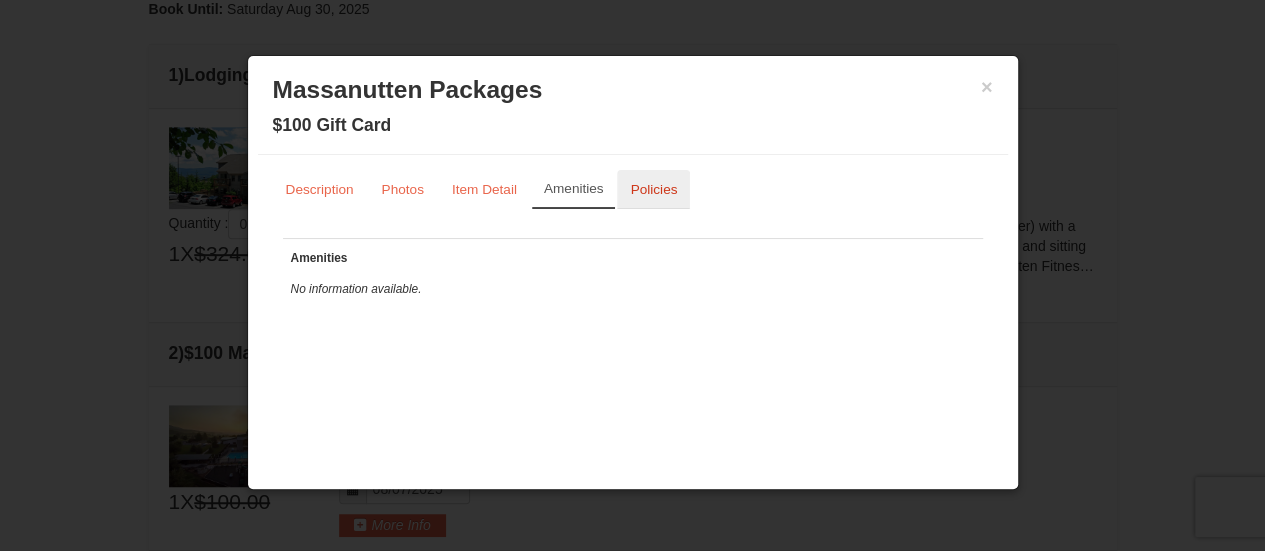 click on "Policies" at bounding box center (653, 189) 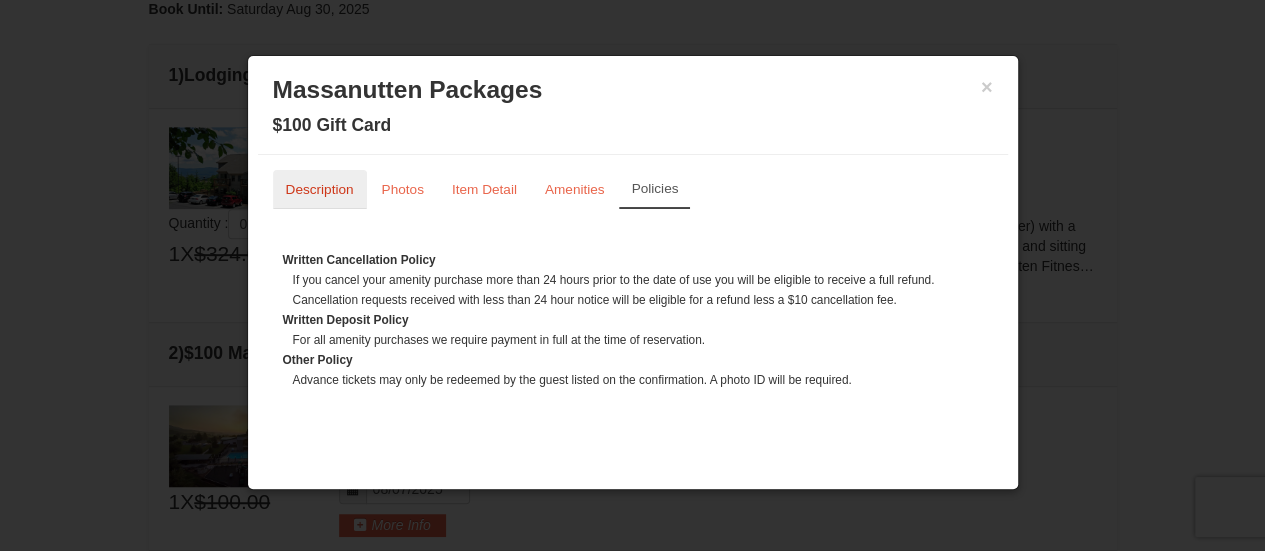 click on "Description" at bounding box center [320, 189] 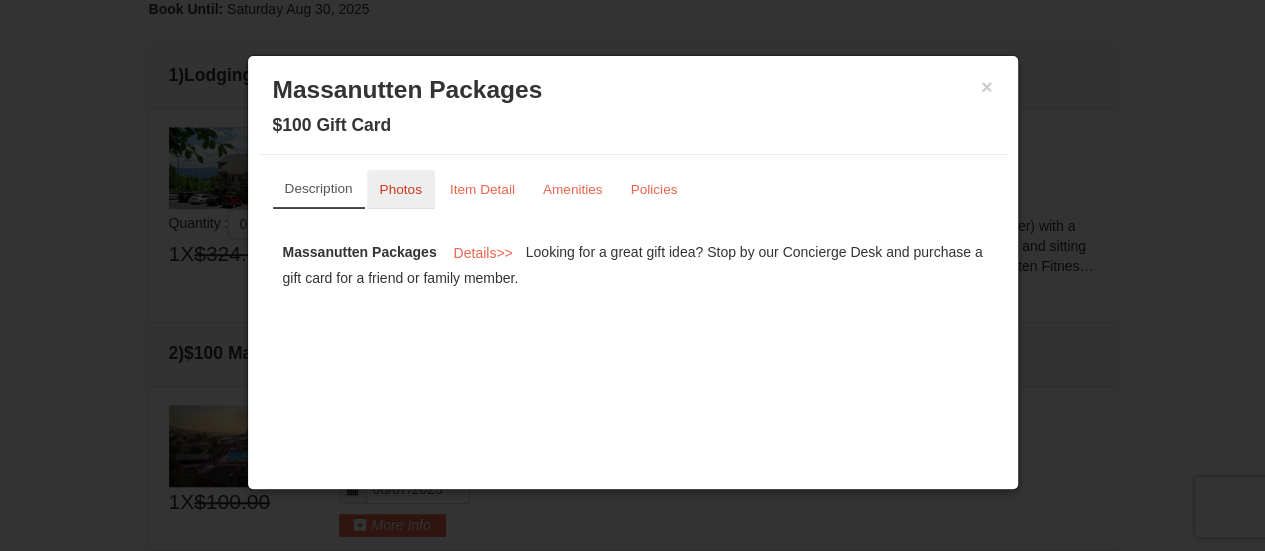click on "Photos" at bounding box center [401, 189] 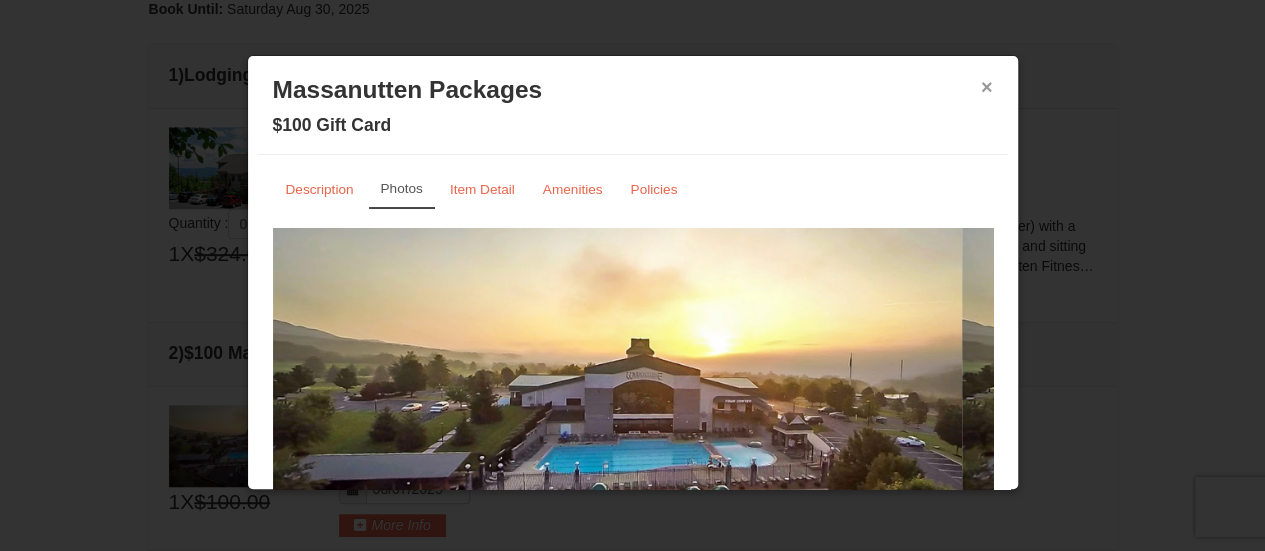click on "×" at bounding box center [987, 87] 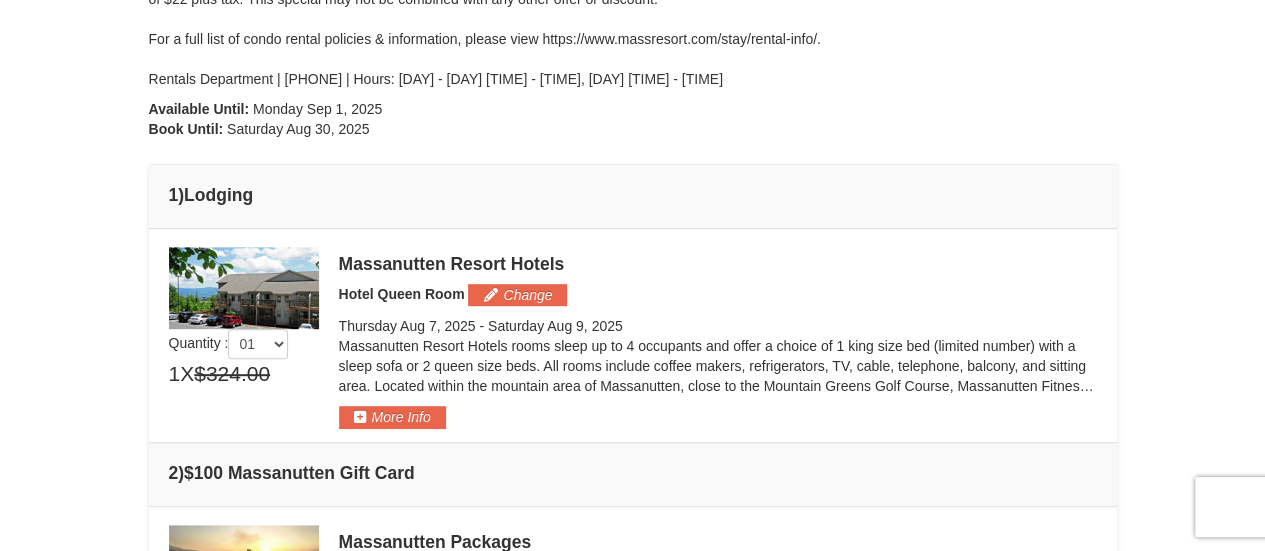 scroll, scrollTop: 0, scrollLeft: 0, axis: both 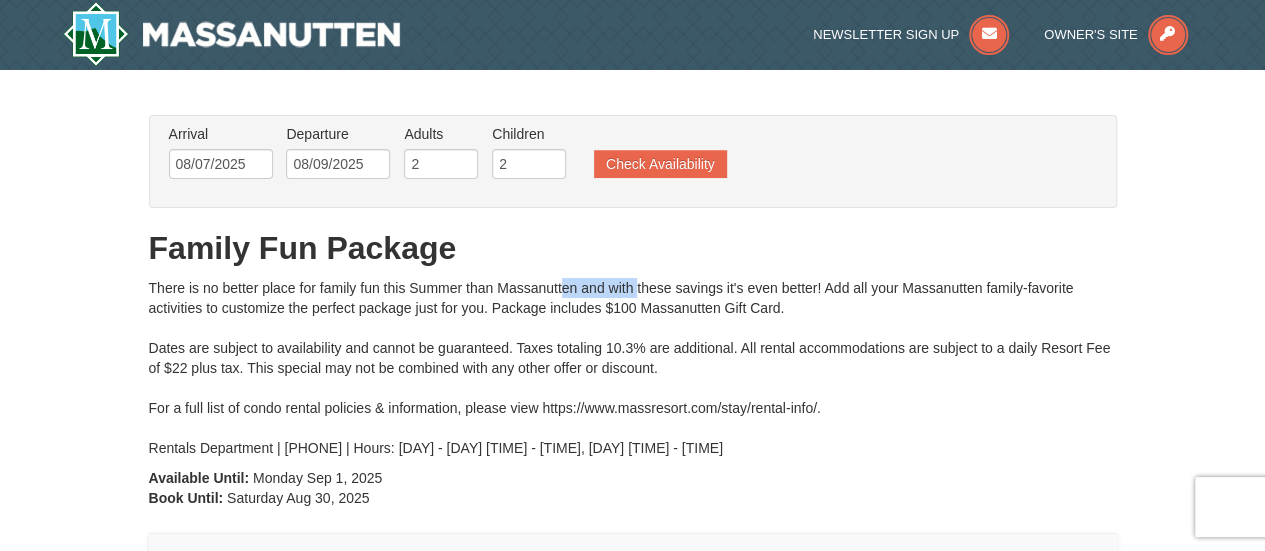 drag, startPoint x: 496, startPoint y: 287, endPoint x: 582, endPoint y: 287, distance: 86 